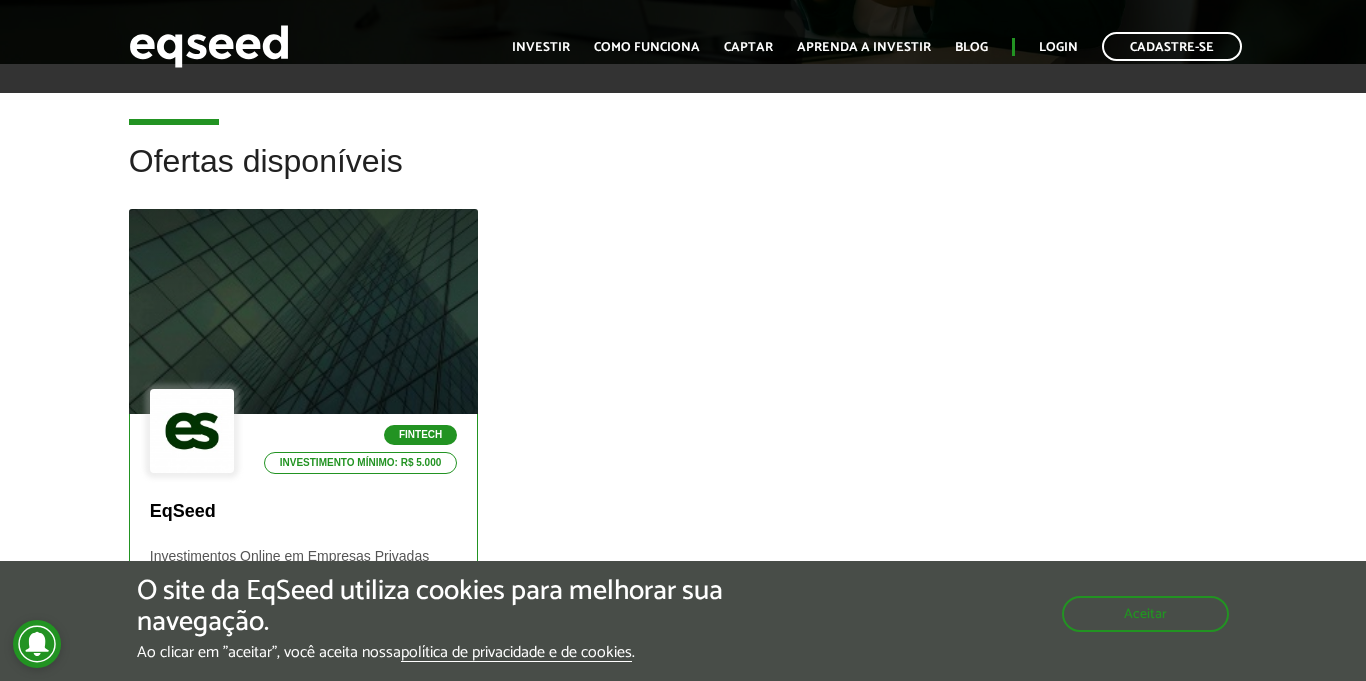 scroll, scrollTop: 816, scrollLeft: 0, axis: vertical 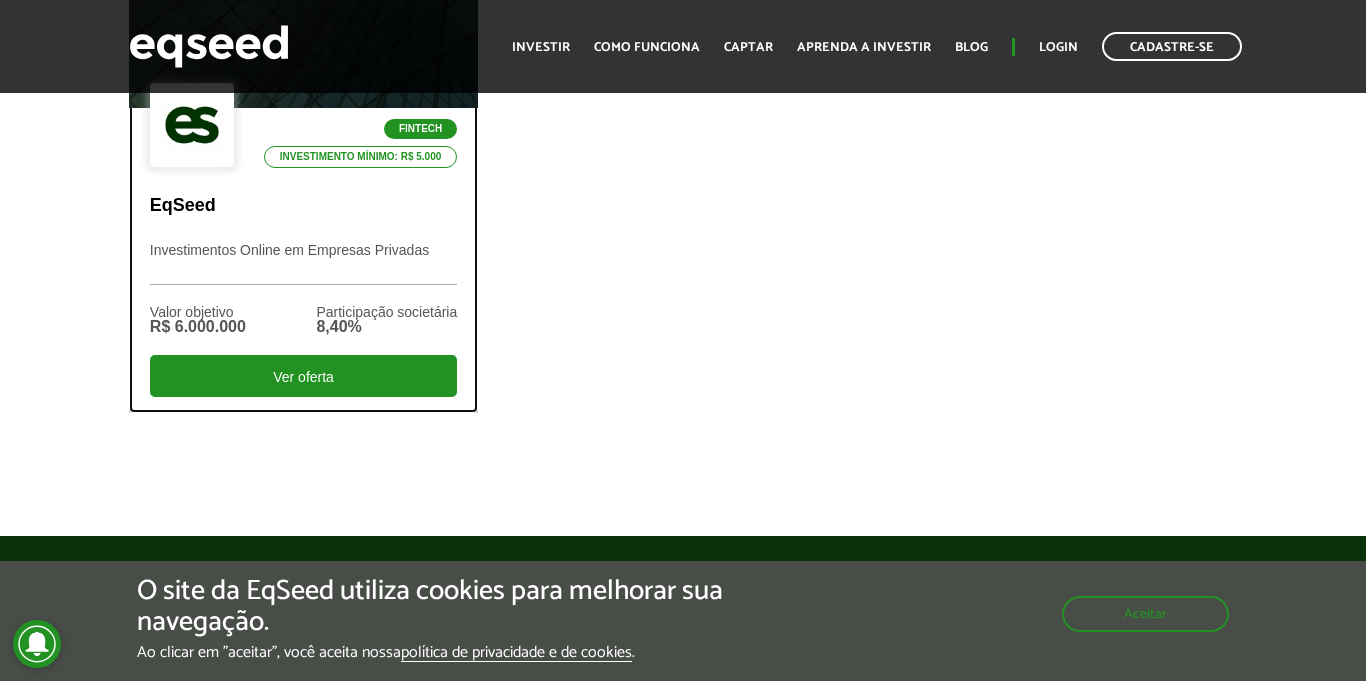 click on "EqSeed" at bounding box center (303, 206) 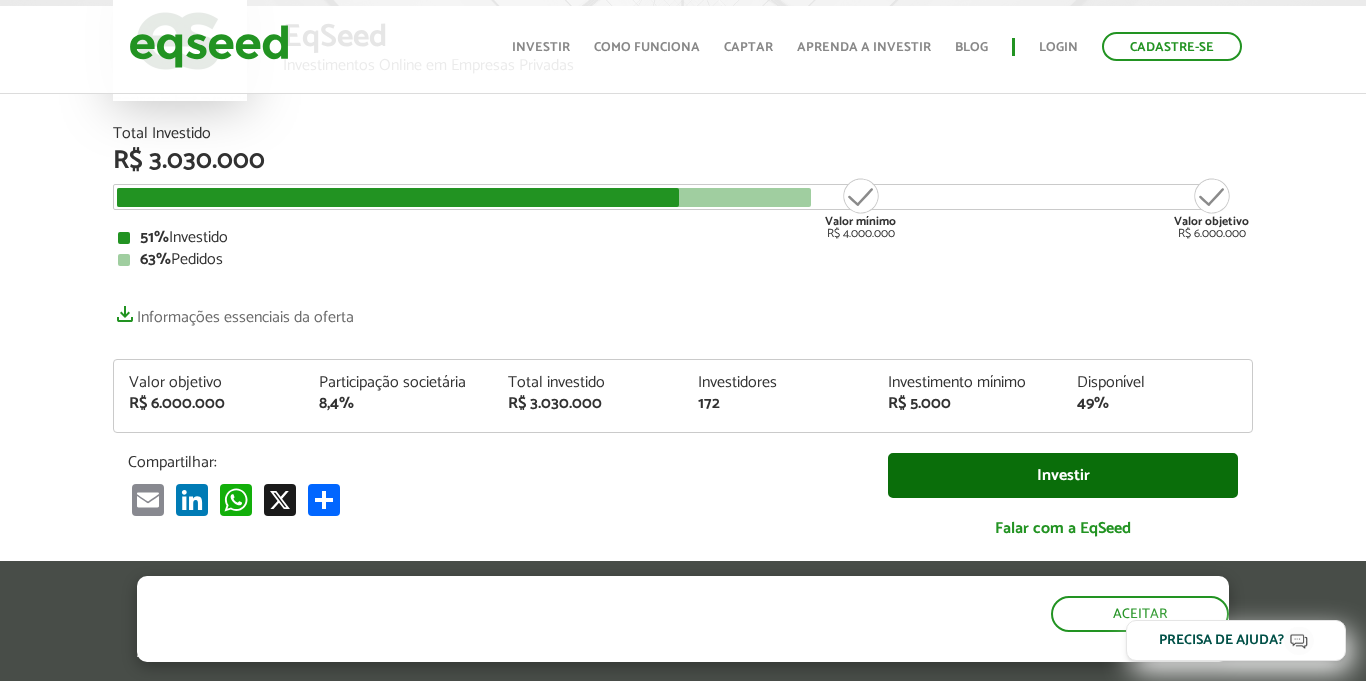 scroll, scrollTop: 204, scrollLeft: 0, axis: vertical 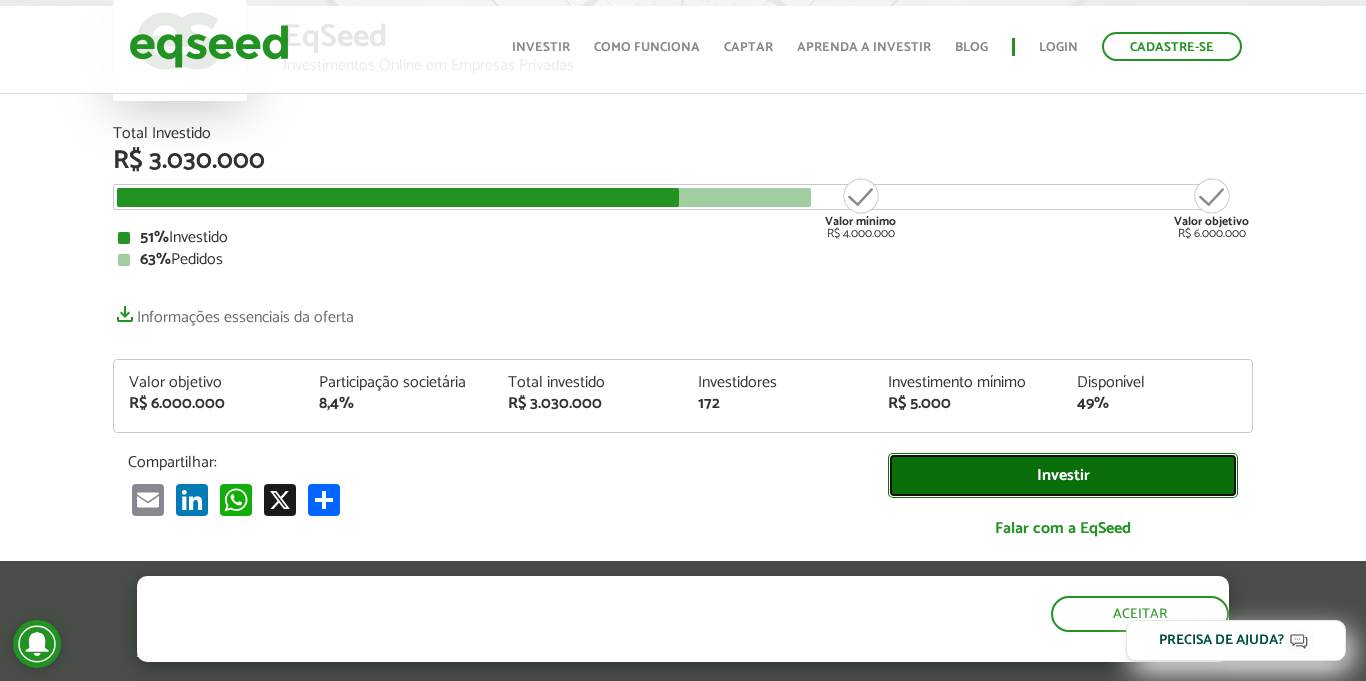 click on "Investir" at bounding box center [1063, 475] 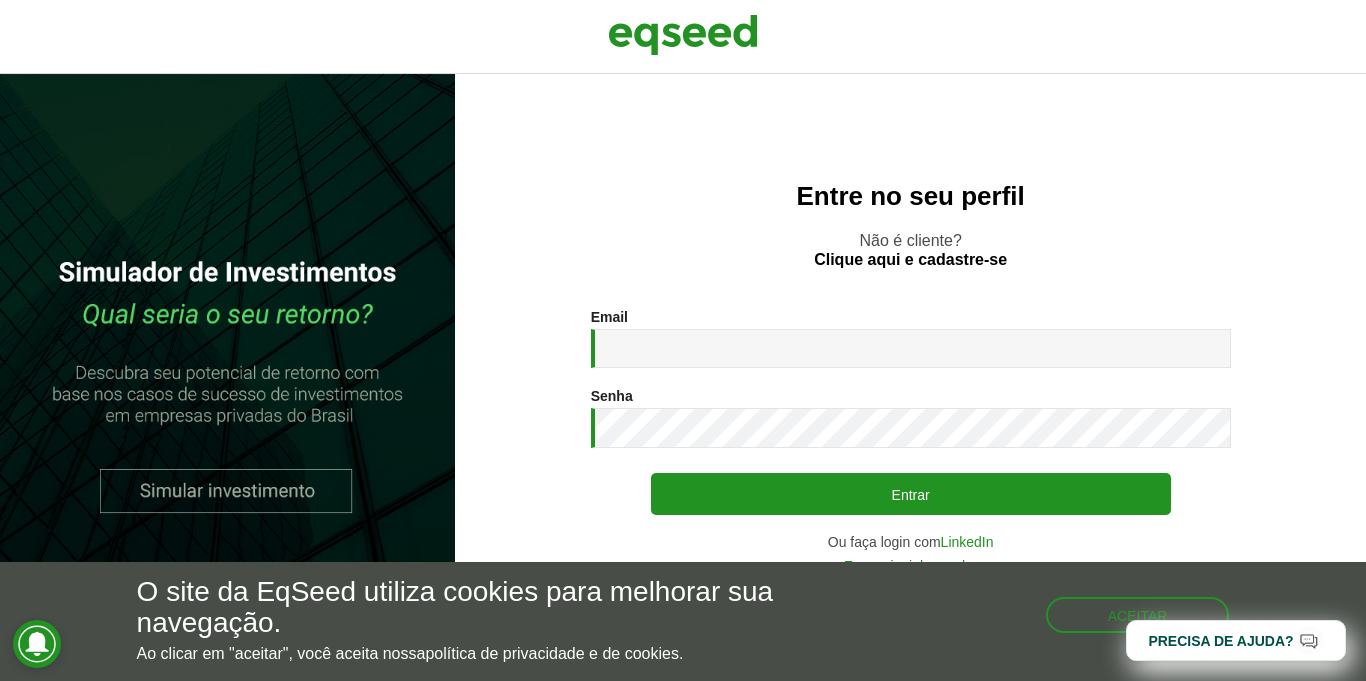 scroll, scrollTop: 0, scrollLeft: 0, axis: both 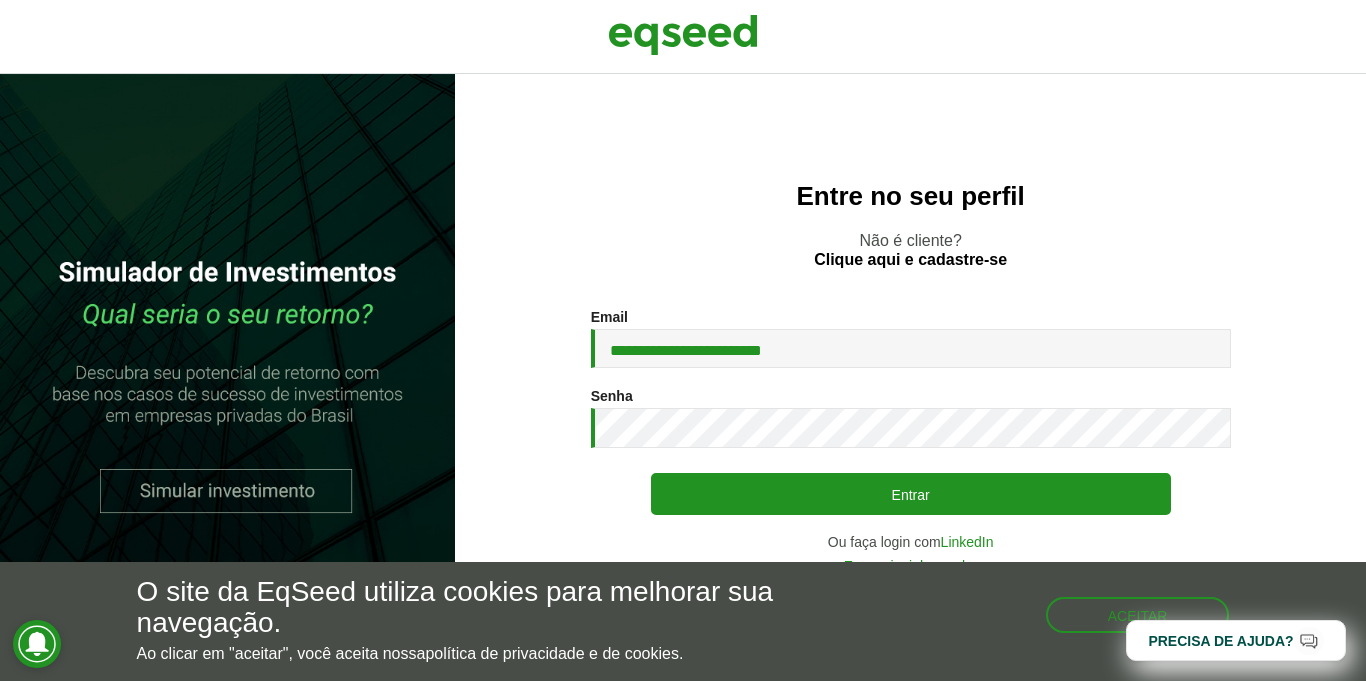 type on "**********" 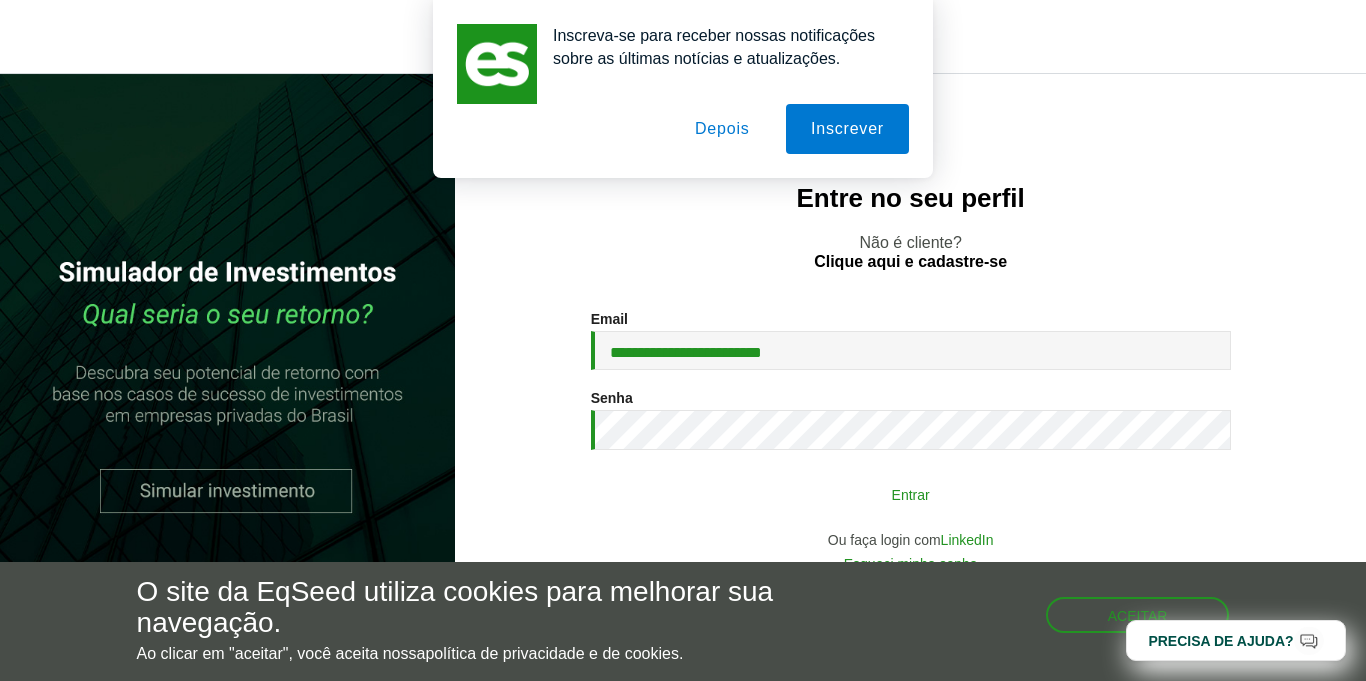 click on "Entrar" at bounding box center (911, 494) 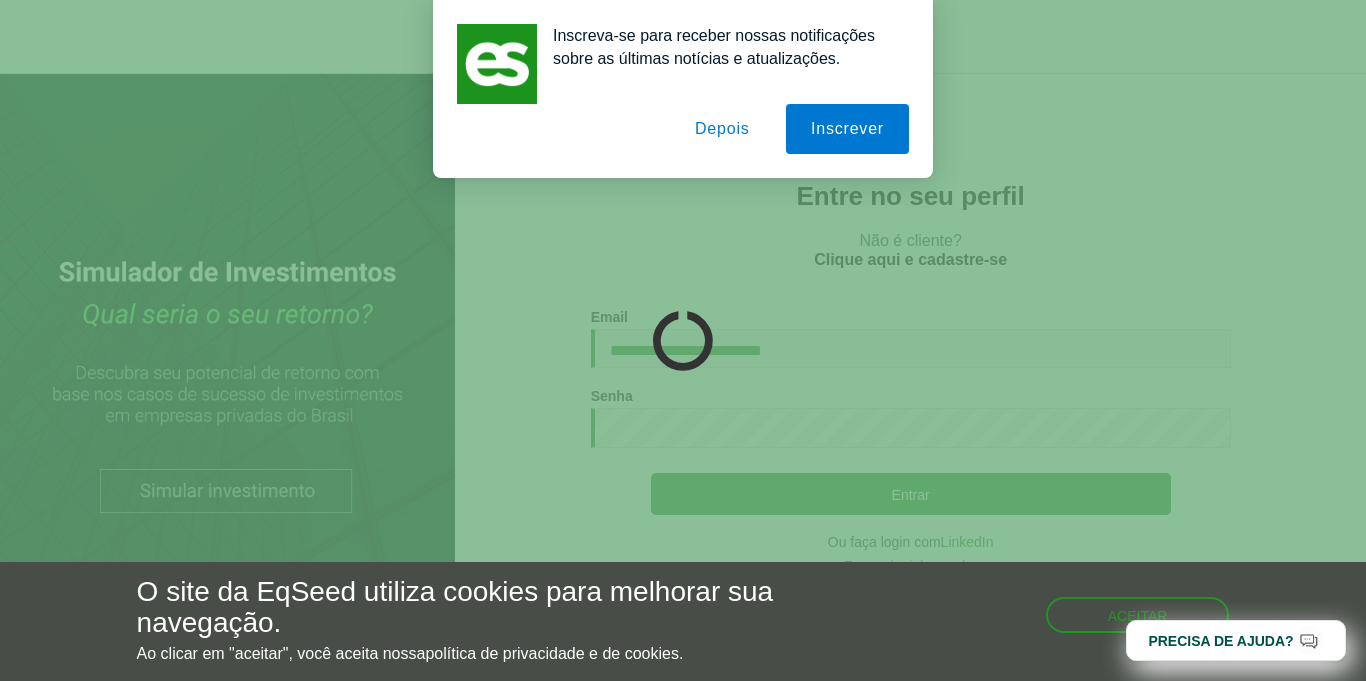 click on "Depois" at bounding box center [722, 129] 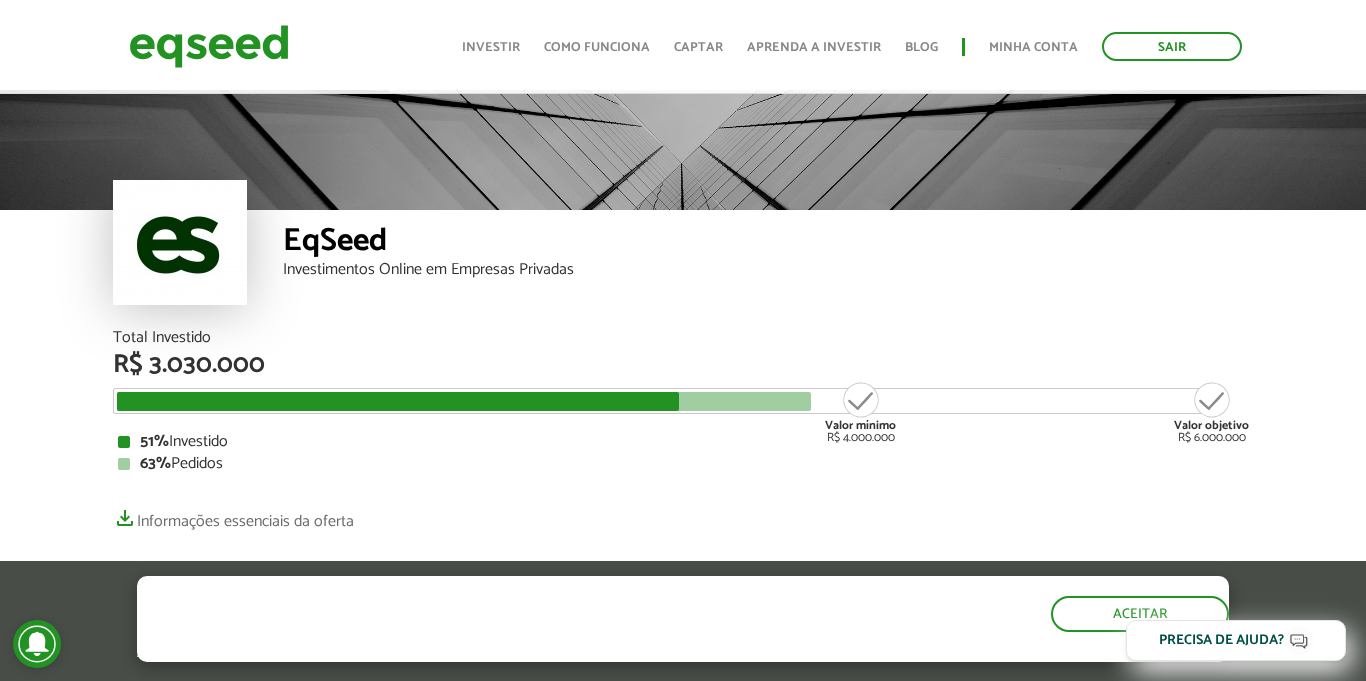 scroll, scrollTop: 306, scrollLeft: 0, axis: vertical 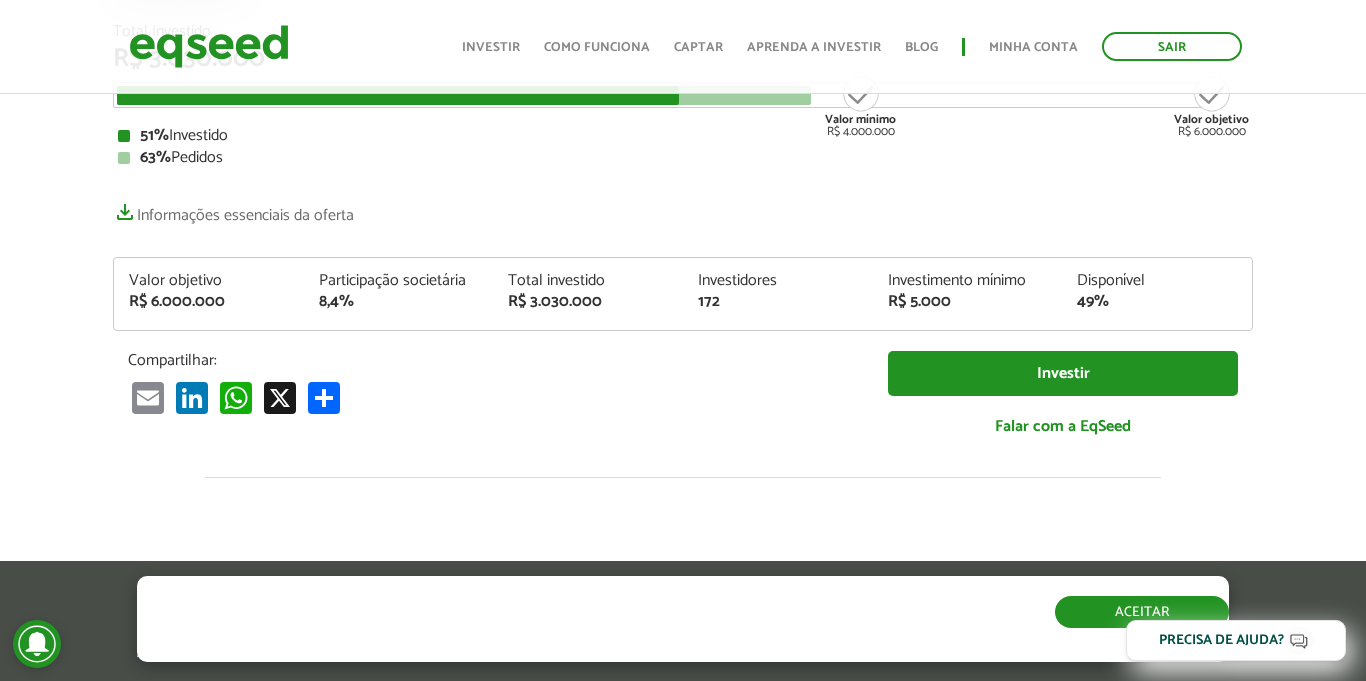 click on "Aceitar" at bounding box center [1142, 612] 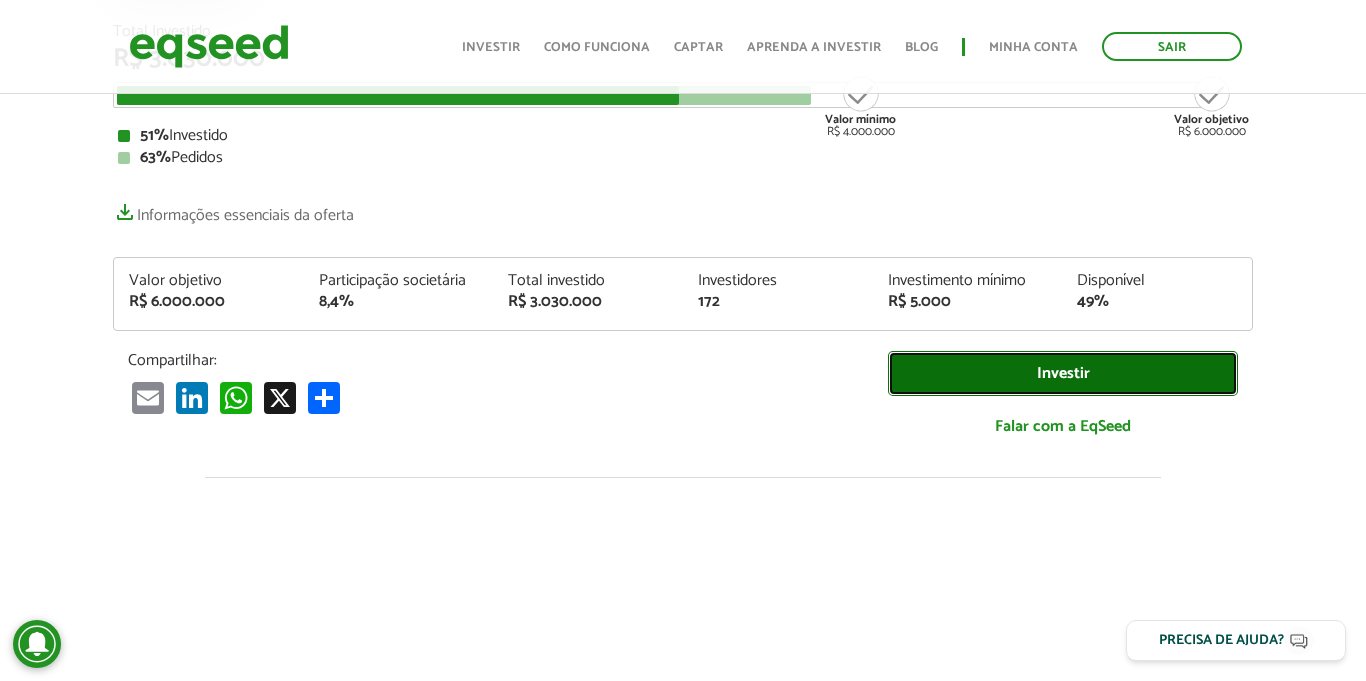 click on "Investir" at bounding box center [1063, 373] 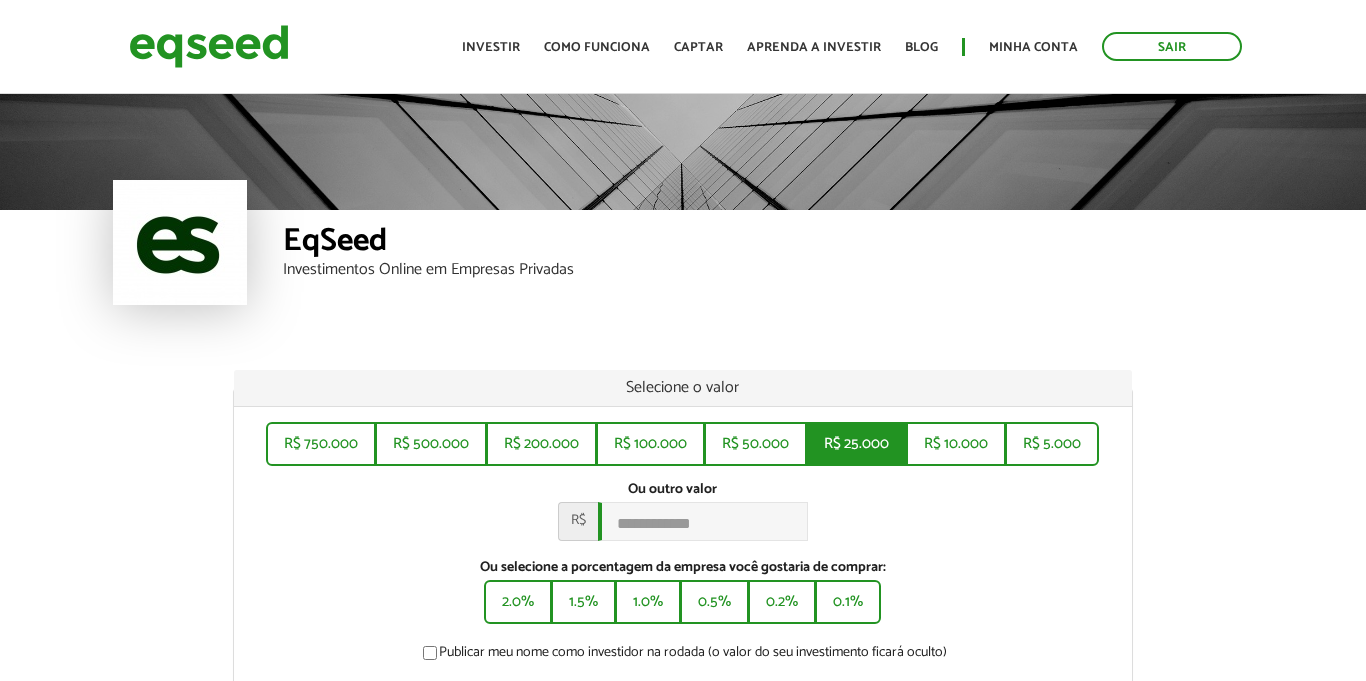 scroll, scrollTop: 0, scrollLeft: 0, axis: both 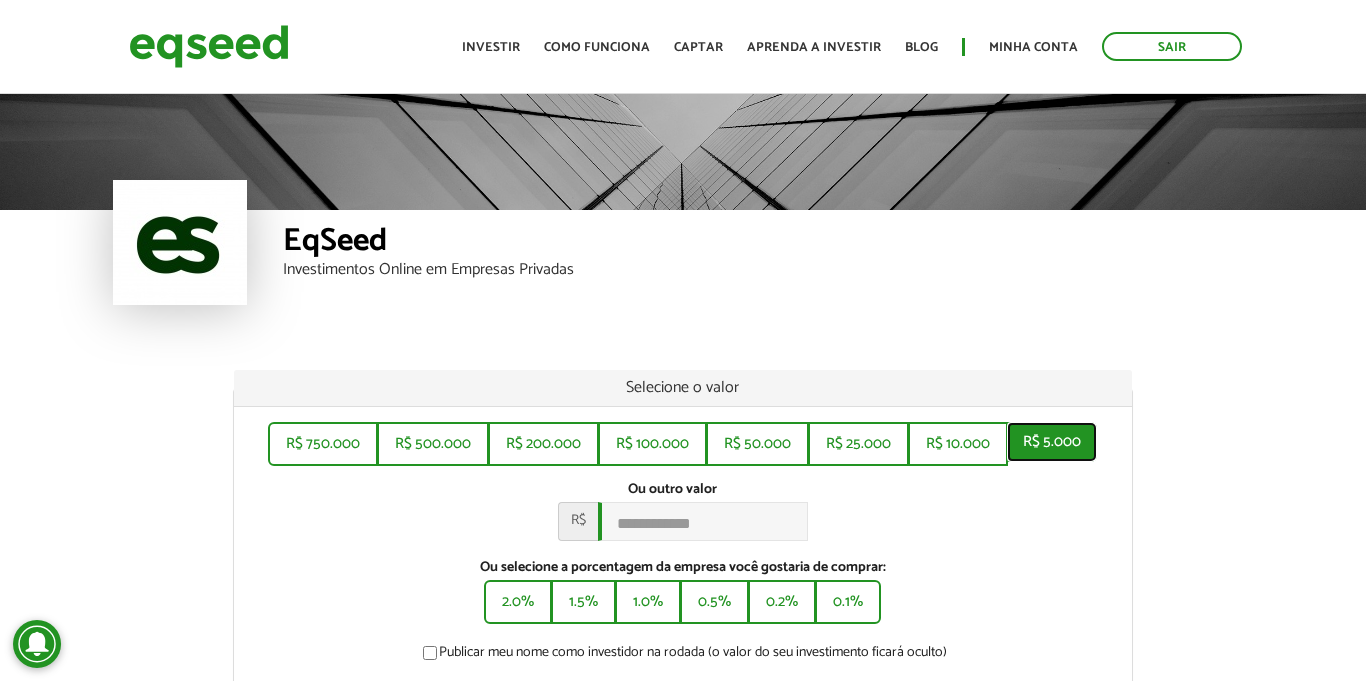 click on "R$ 5.000" at bounding box center [1052, 442] 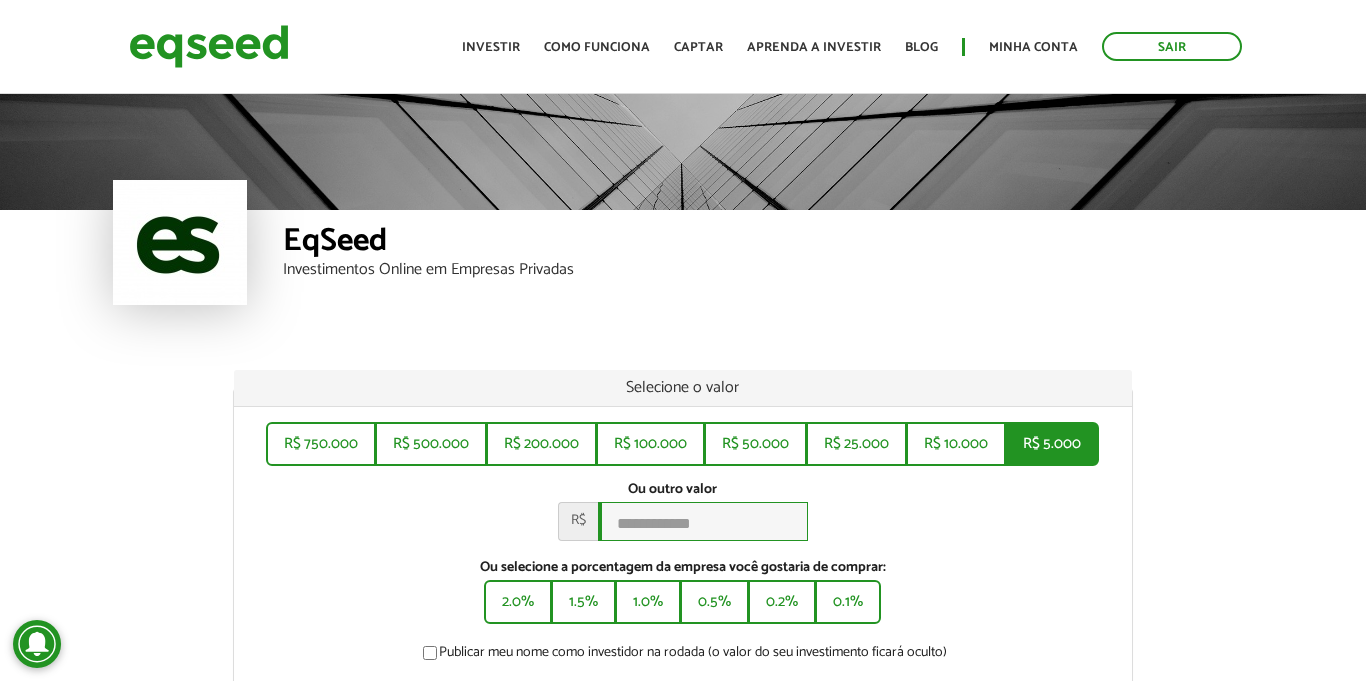 type on "*****" 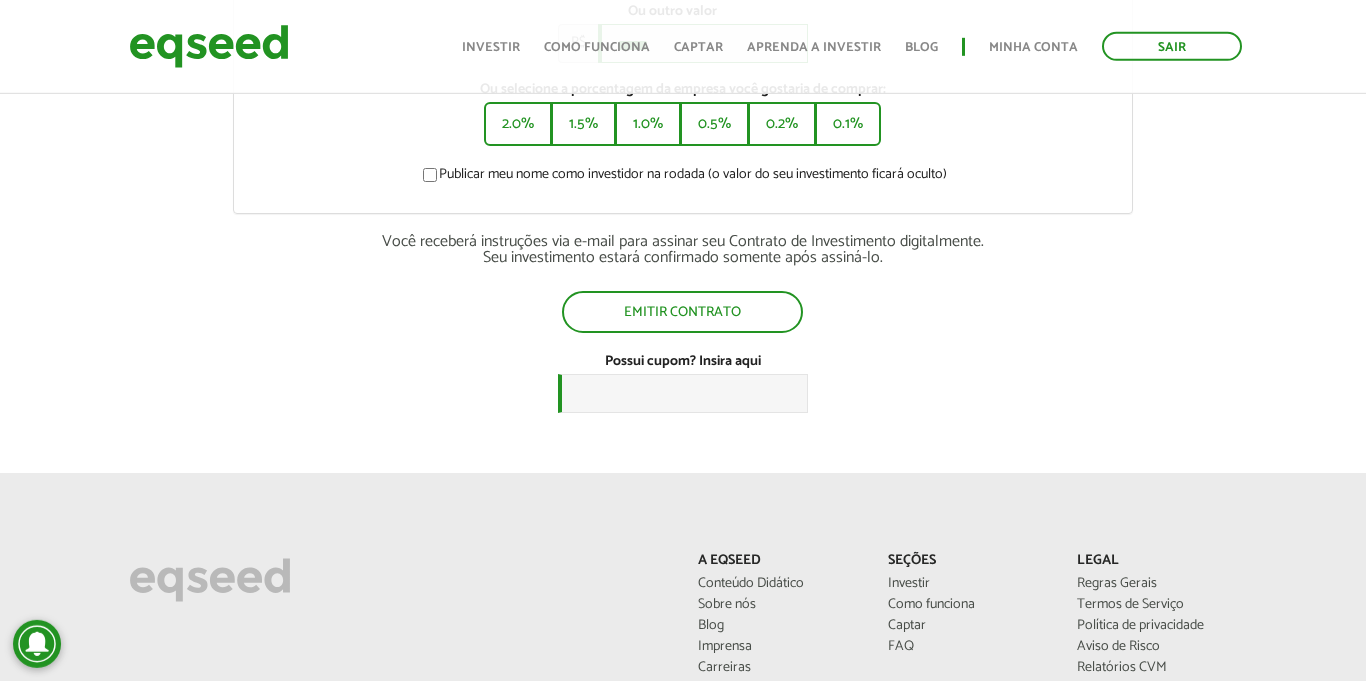 scroll, scrollTop: 510, scrollLeft: 0, axis: vertical 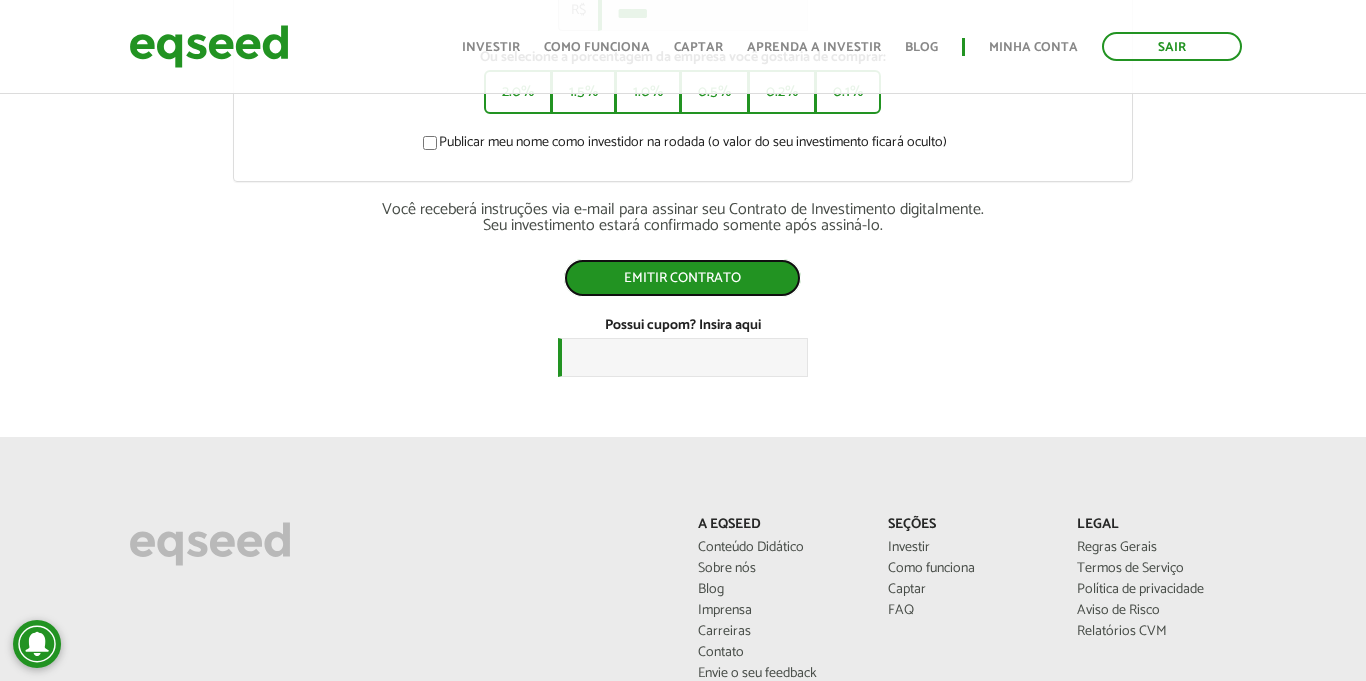 click on "Emitir contrato" at bounding box center (682, 278) 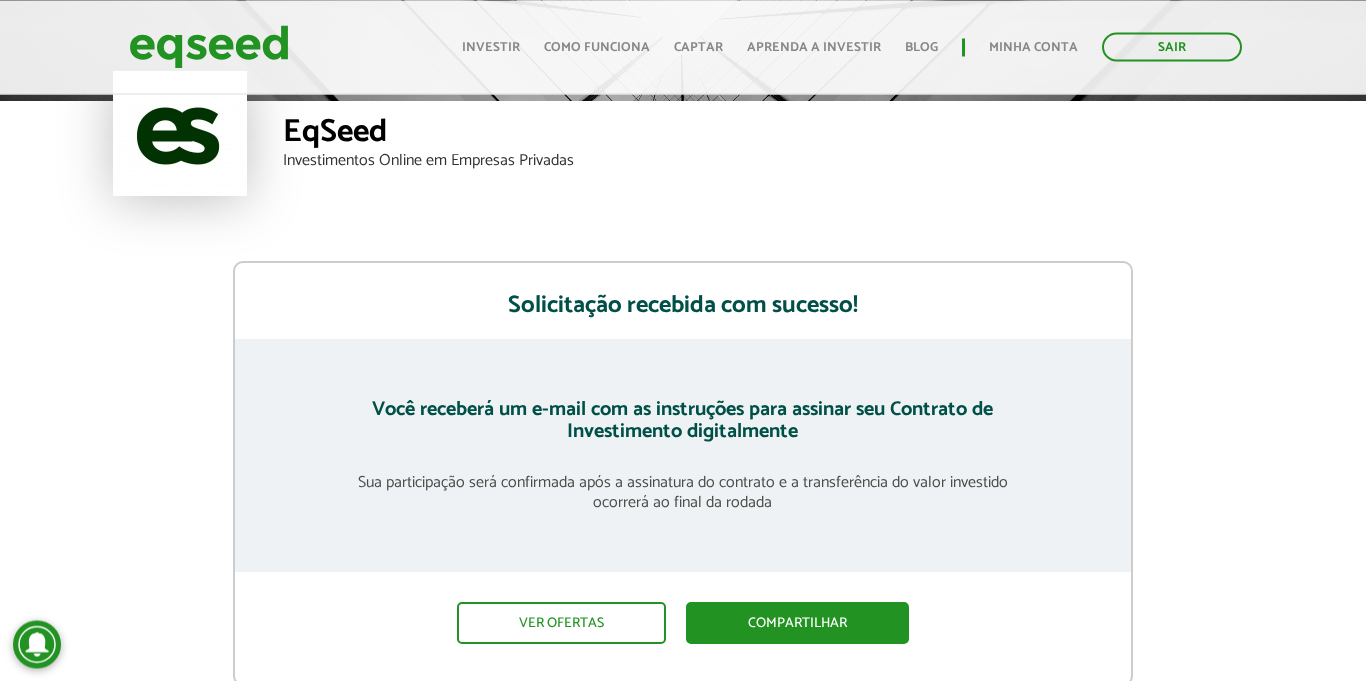 scroll, scrollTop: 102, scrollLeft: 0, axis: vertical 